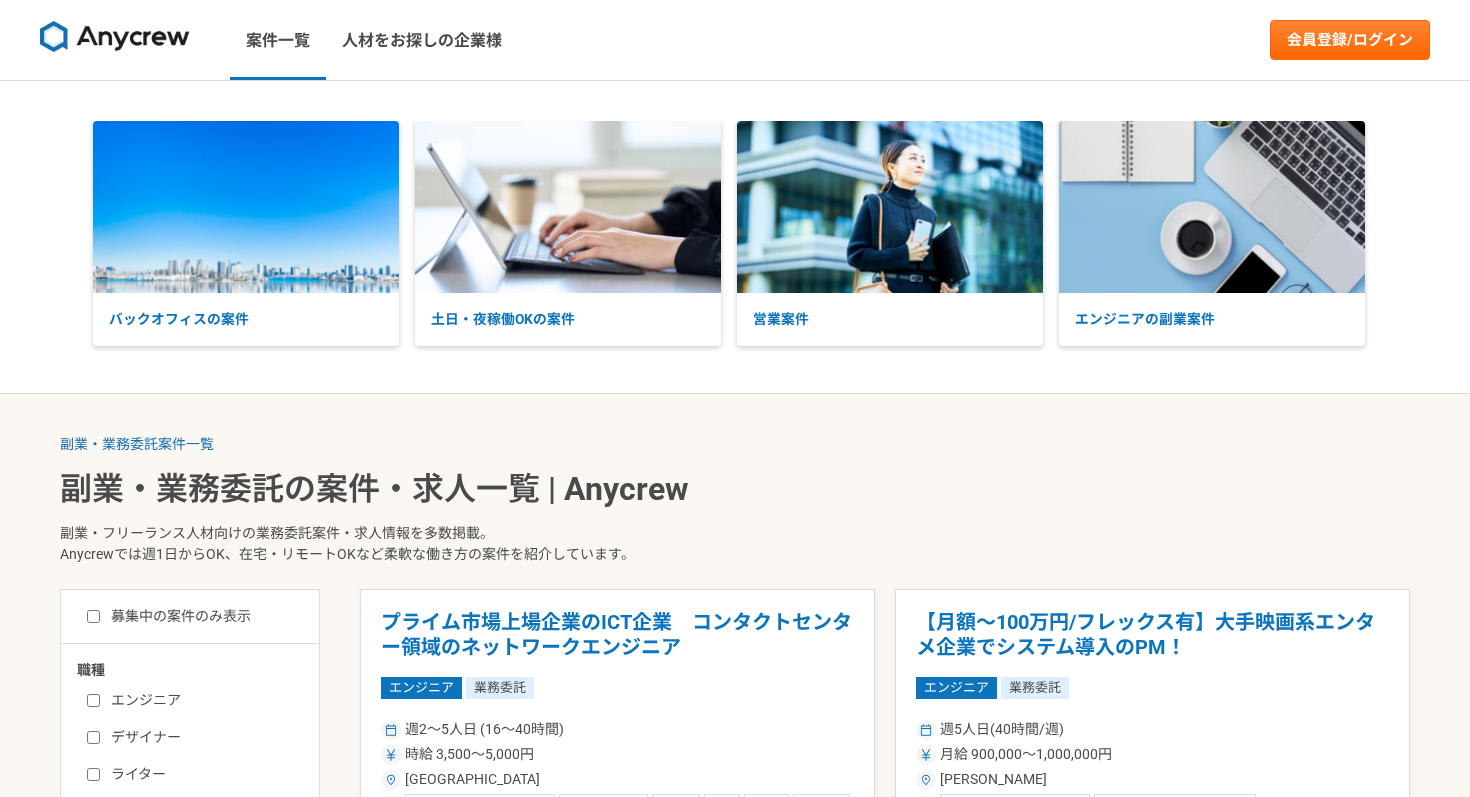 scroll, scrollTop: 0, scrollLeft: 0, axis: both 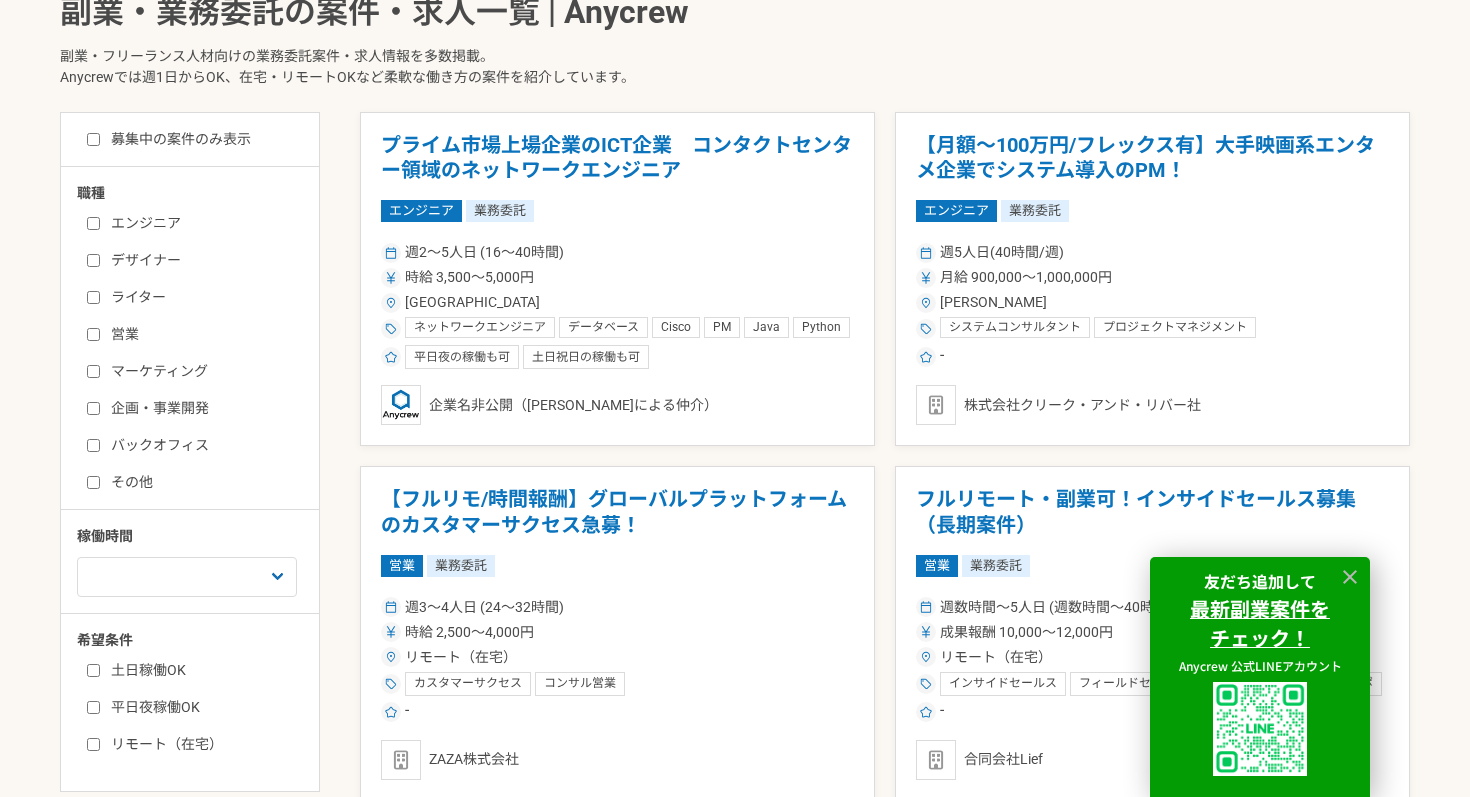 click on "エンジニア" at bounding box center (93, 223) 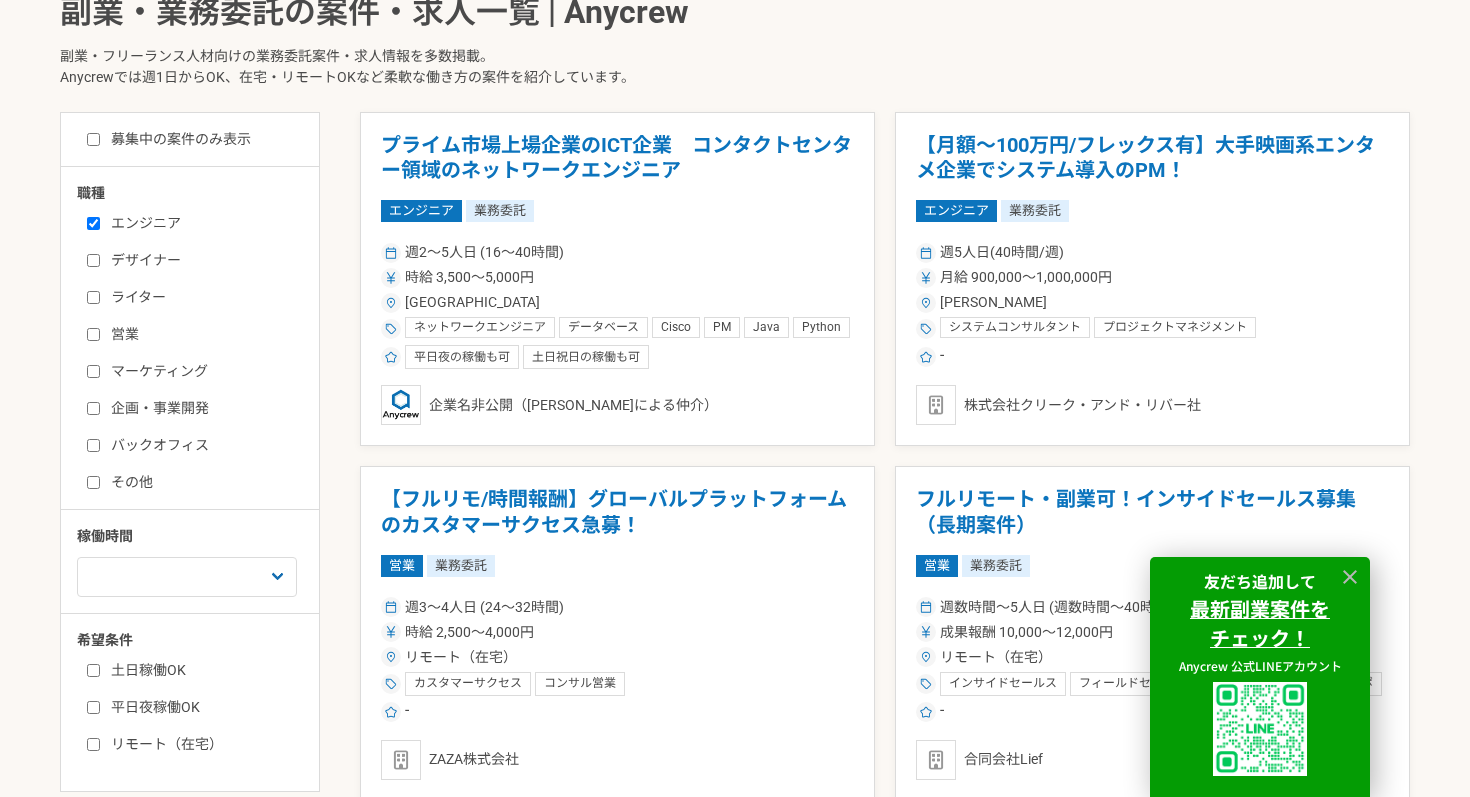 checkbox on "true" 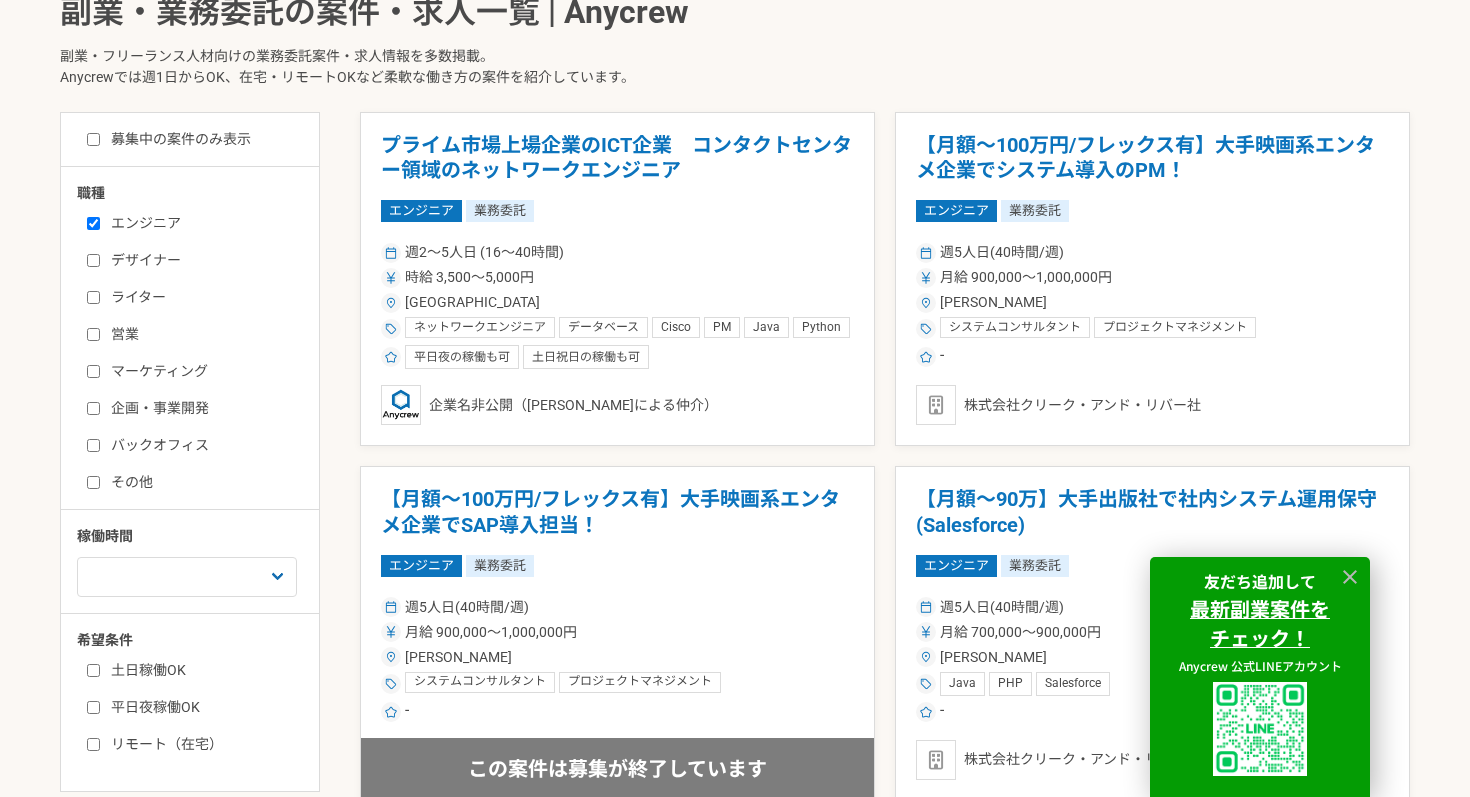 click on "マーケティング" at bounding box center (93, 371) 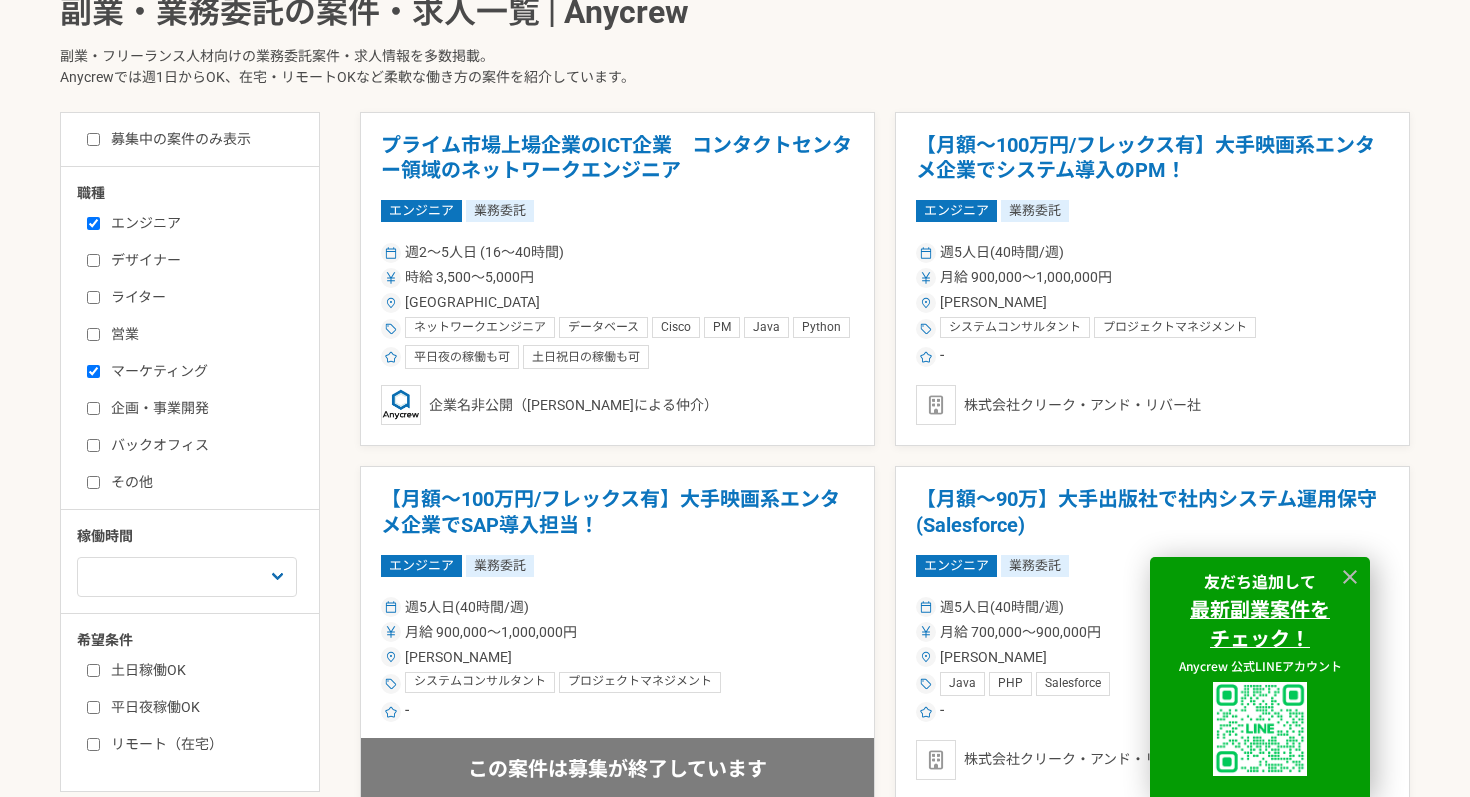 checkbox on "true" 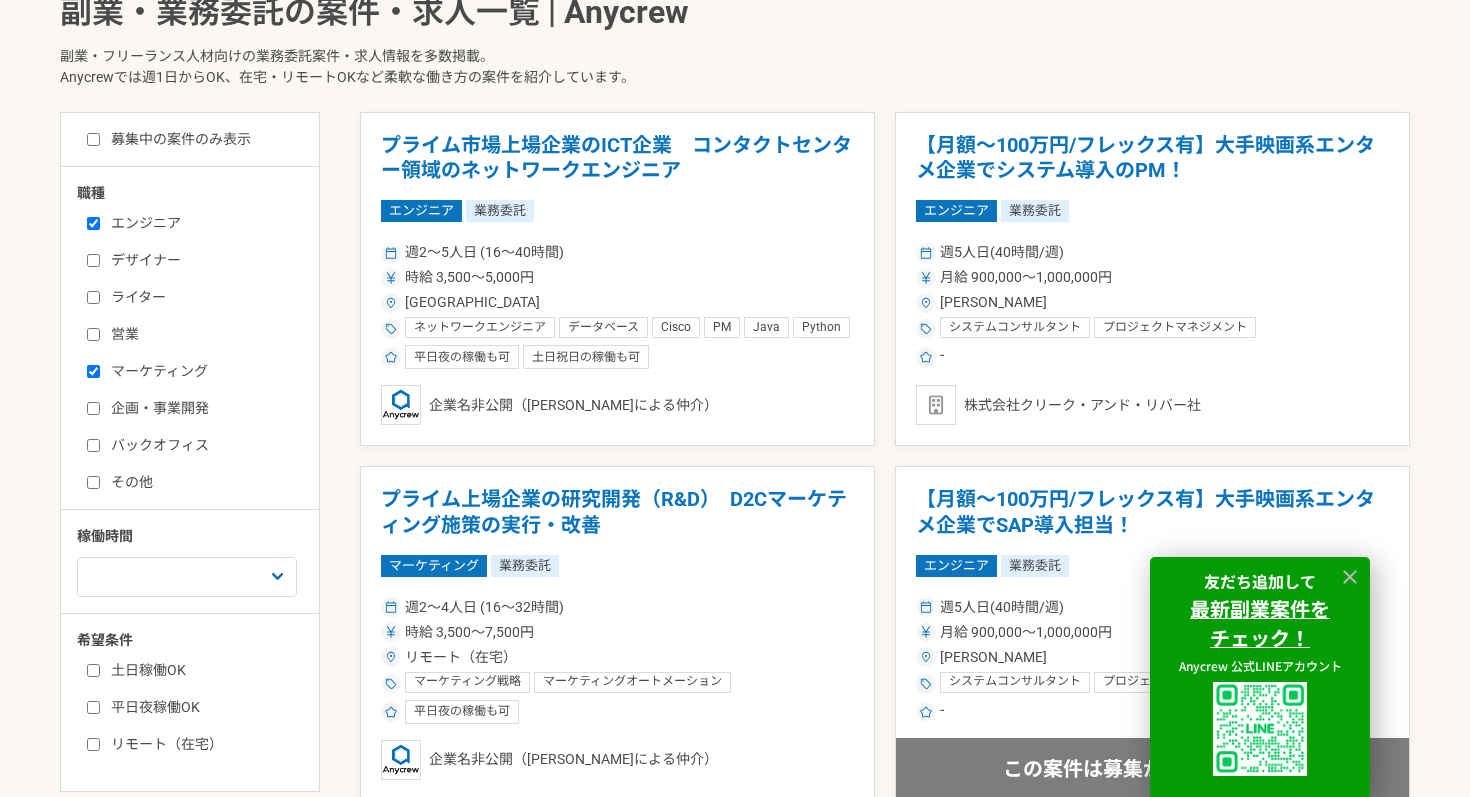 click on "企画・事業開発" at bounding box center (93, 408) 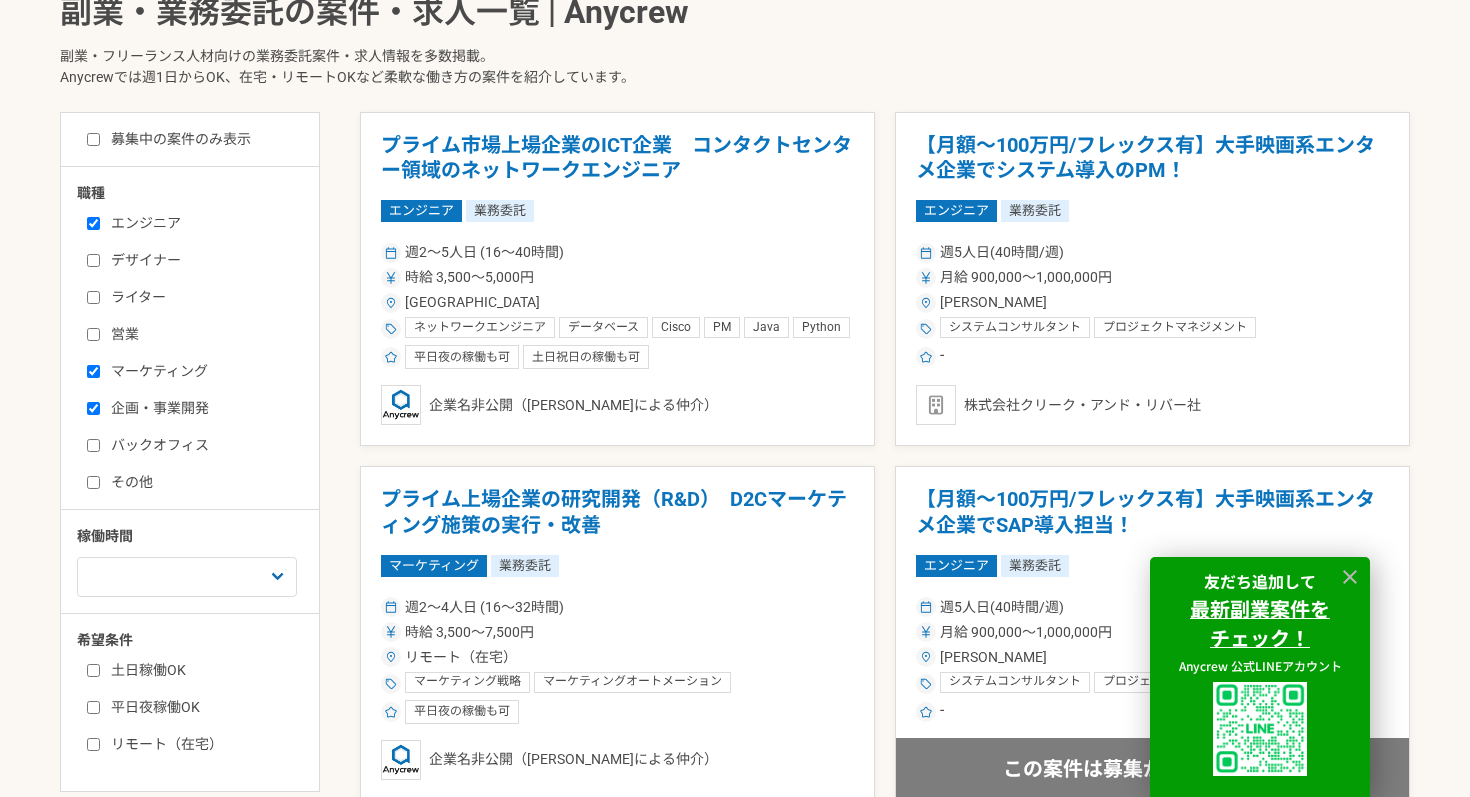 checkbox on "true" 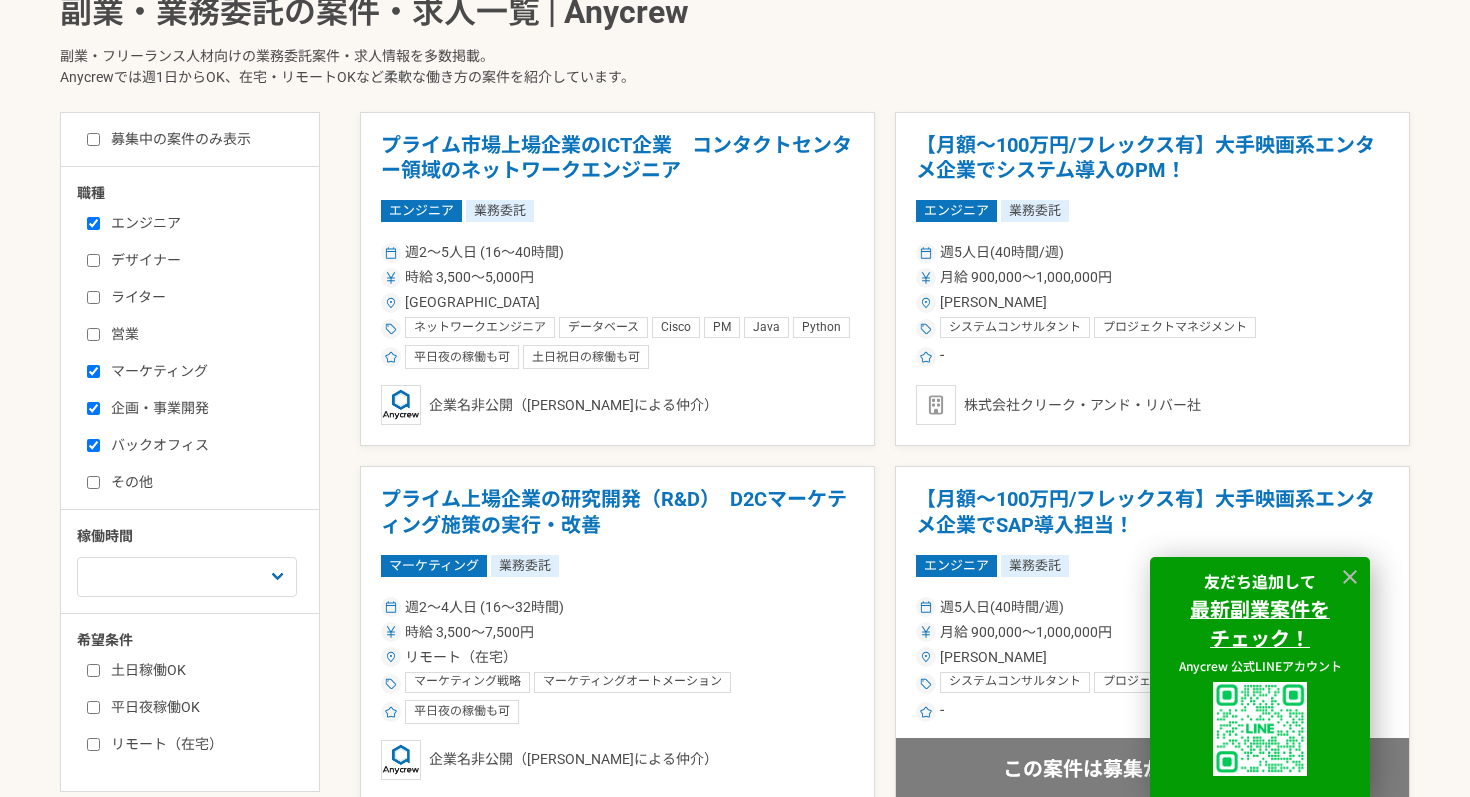 checkbox on "true" 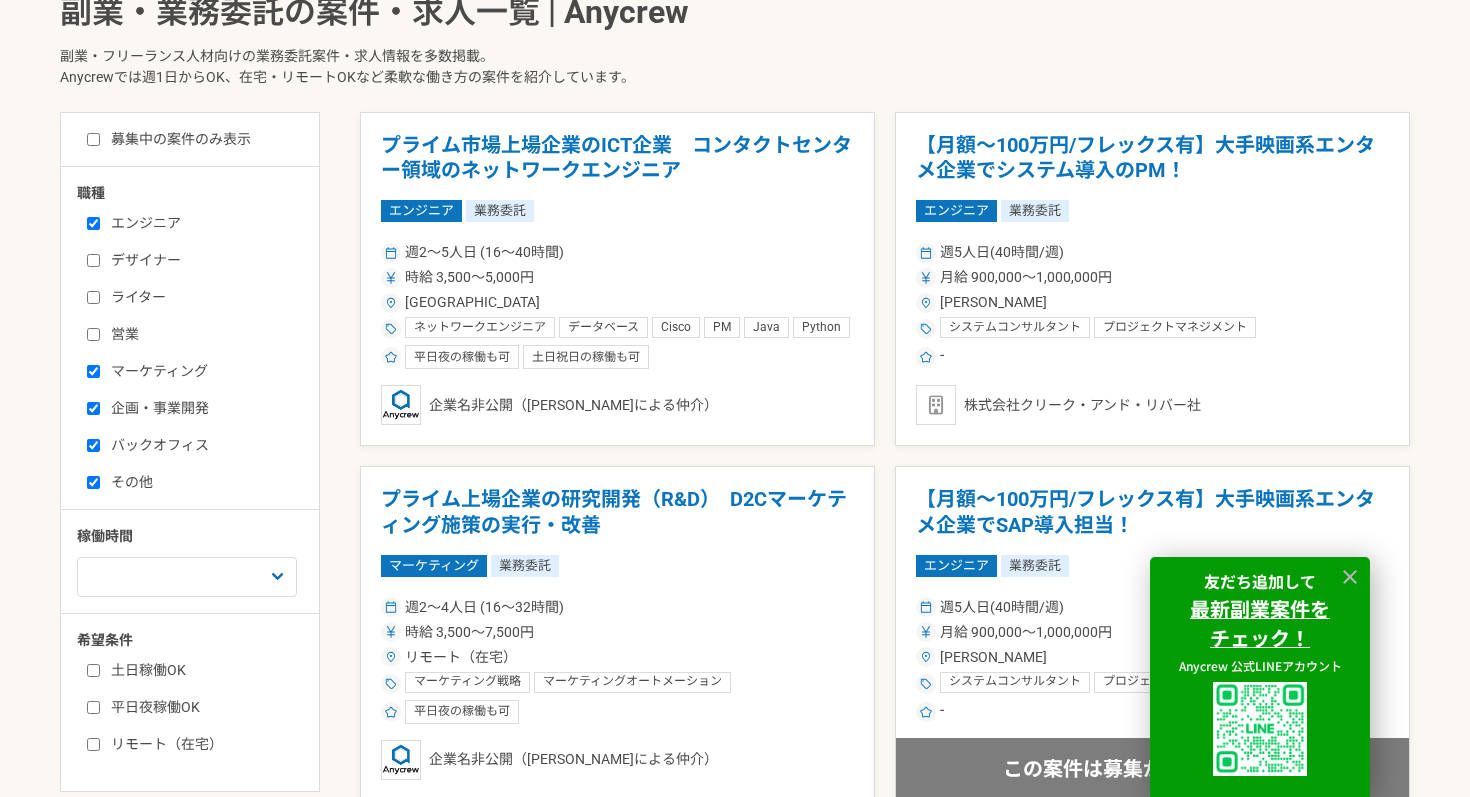 checkbox on "true" 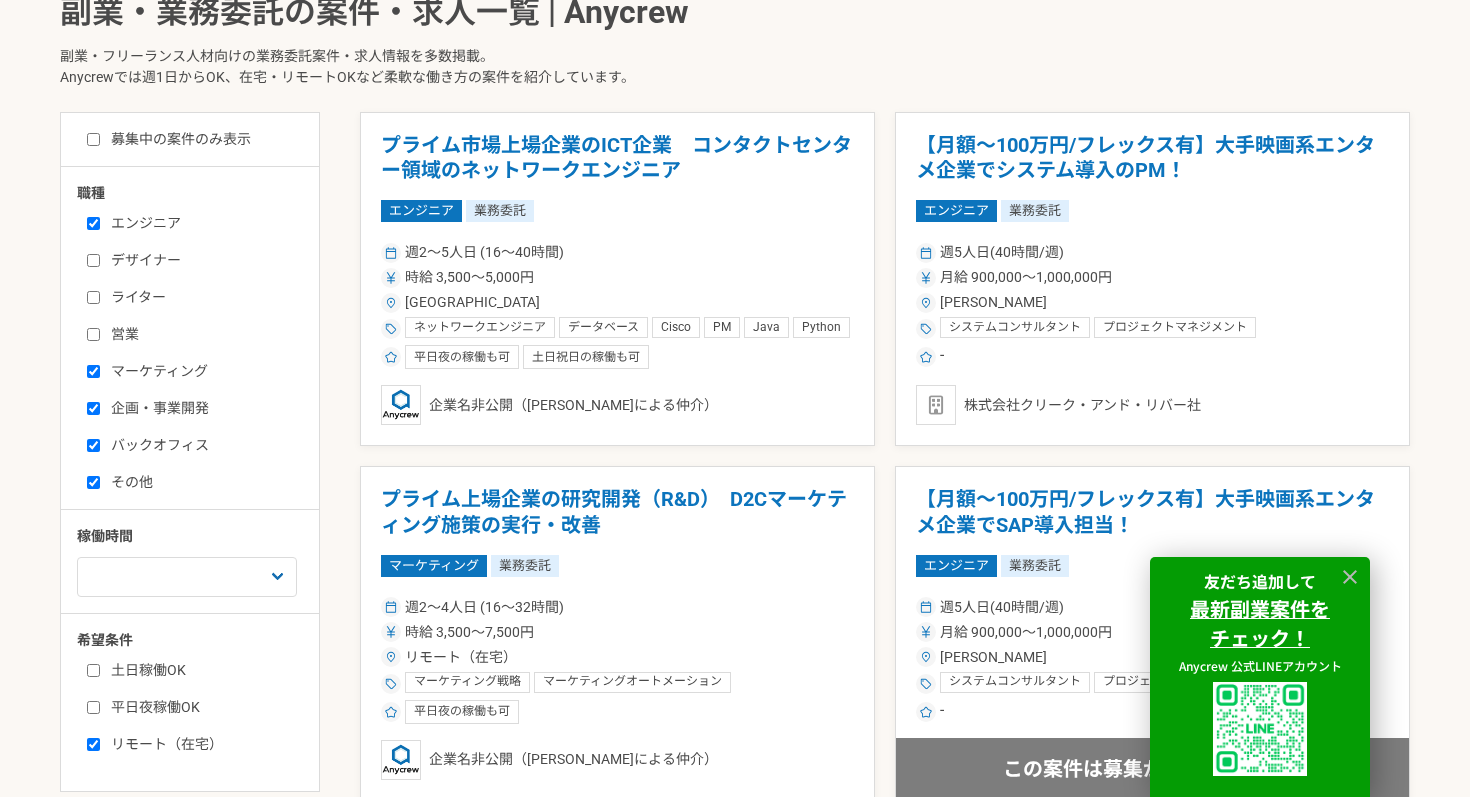 checkbox on "true" 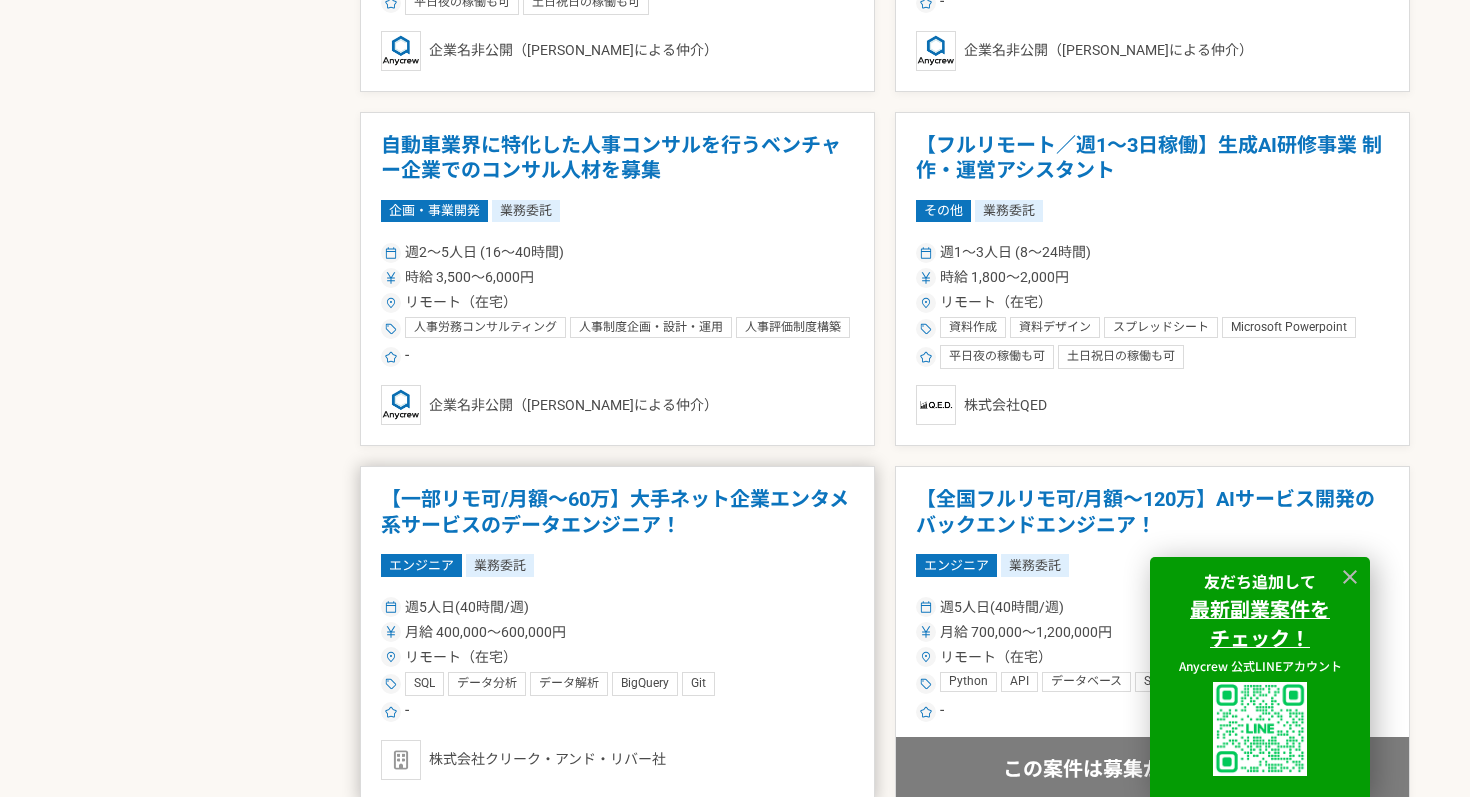 scroll, scrollTop: 1546, scrollLeft: 0, axis: vertical 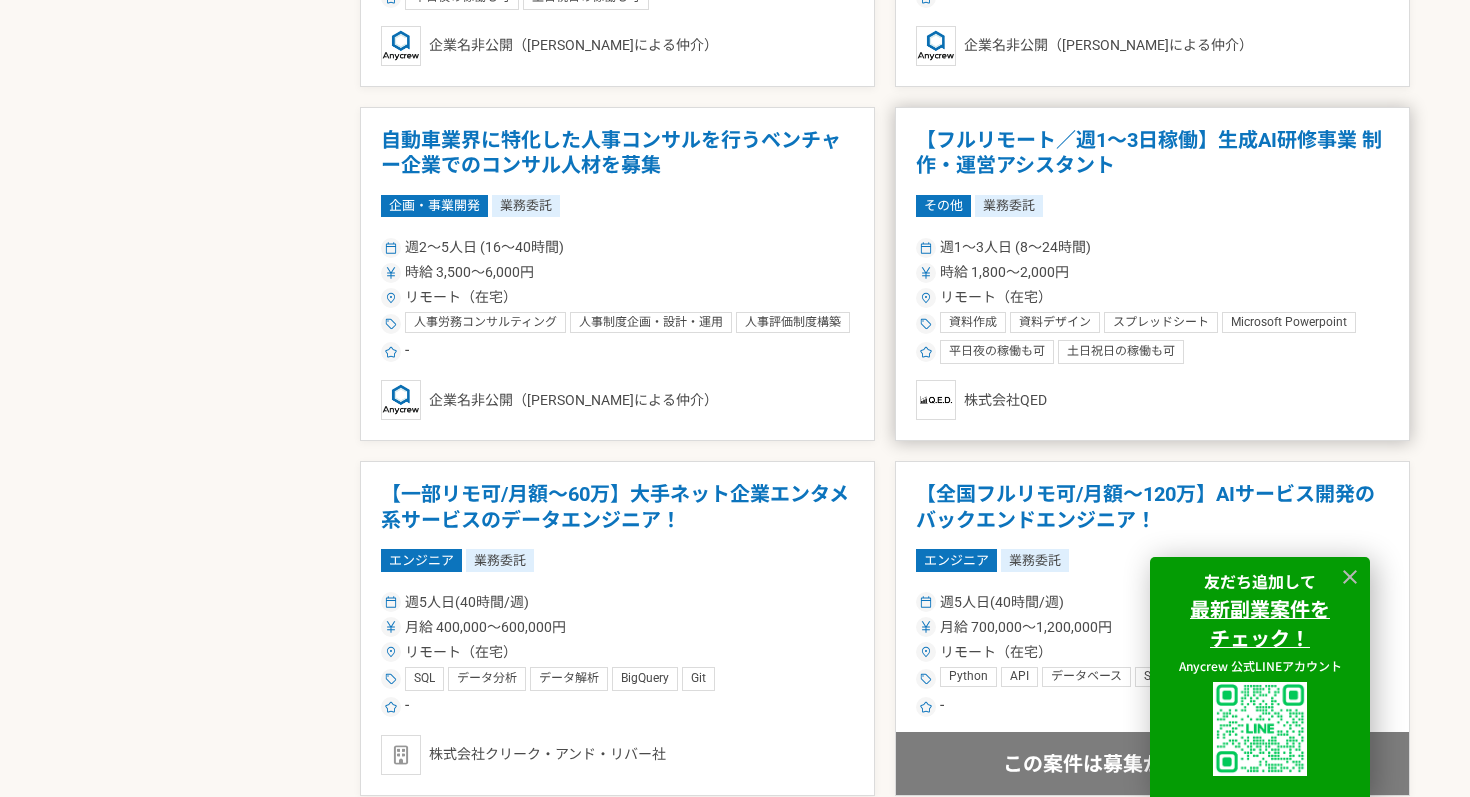 click on "週1〜3人日 (8〜24時間)" at bounding box center [1152, 247] 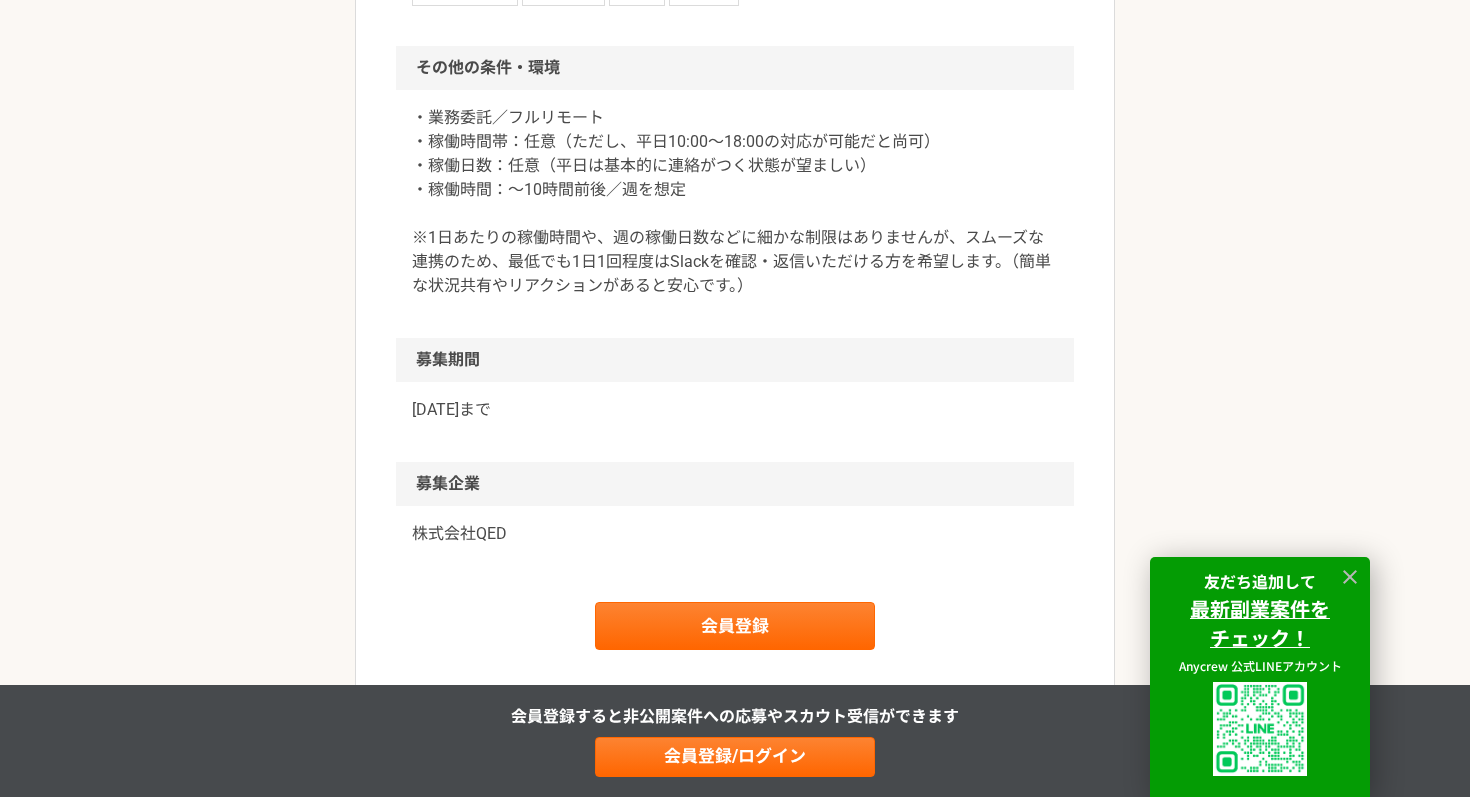 scroll, scrollTop: 1512, scrollLeft: 0, axis: vertical 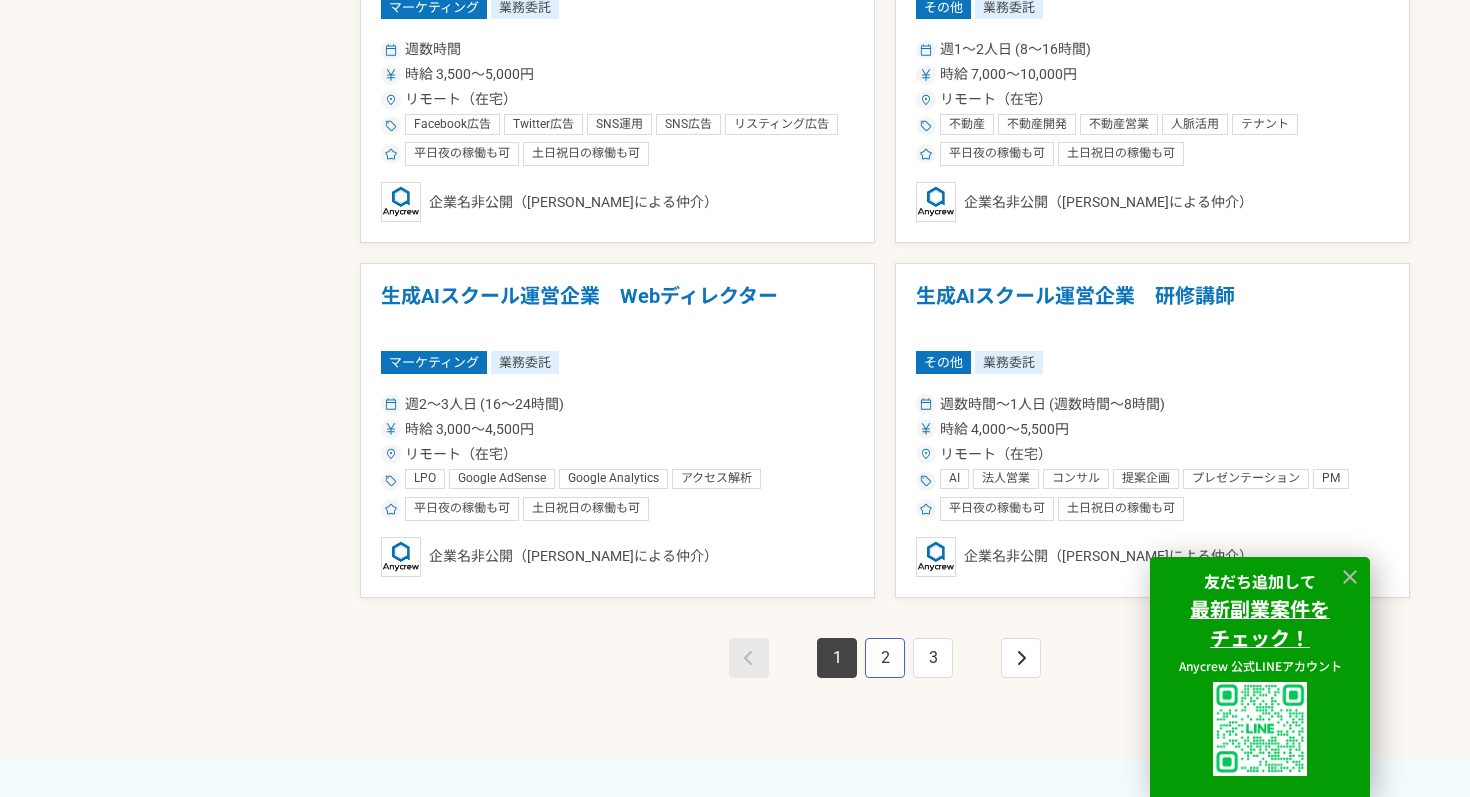 click on "2" at bounding box center [885, 658] 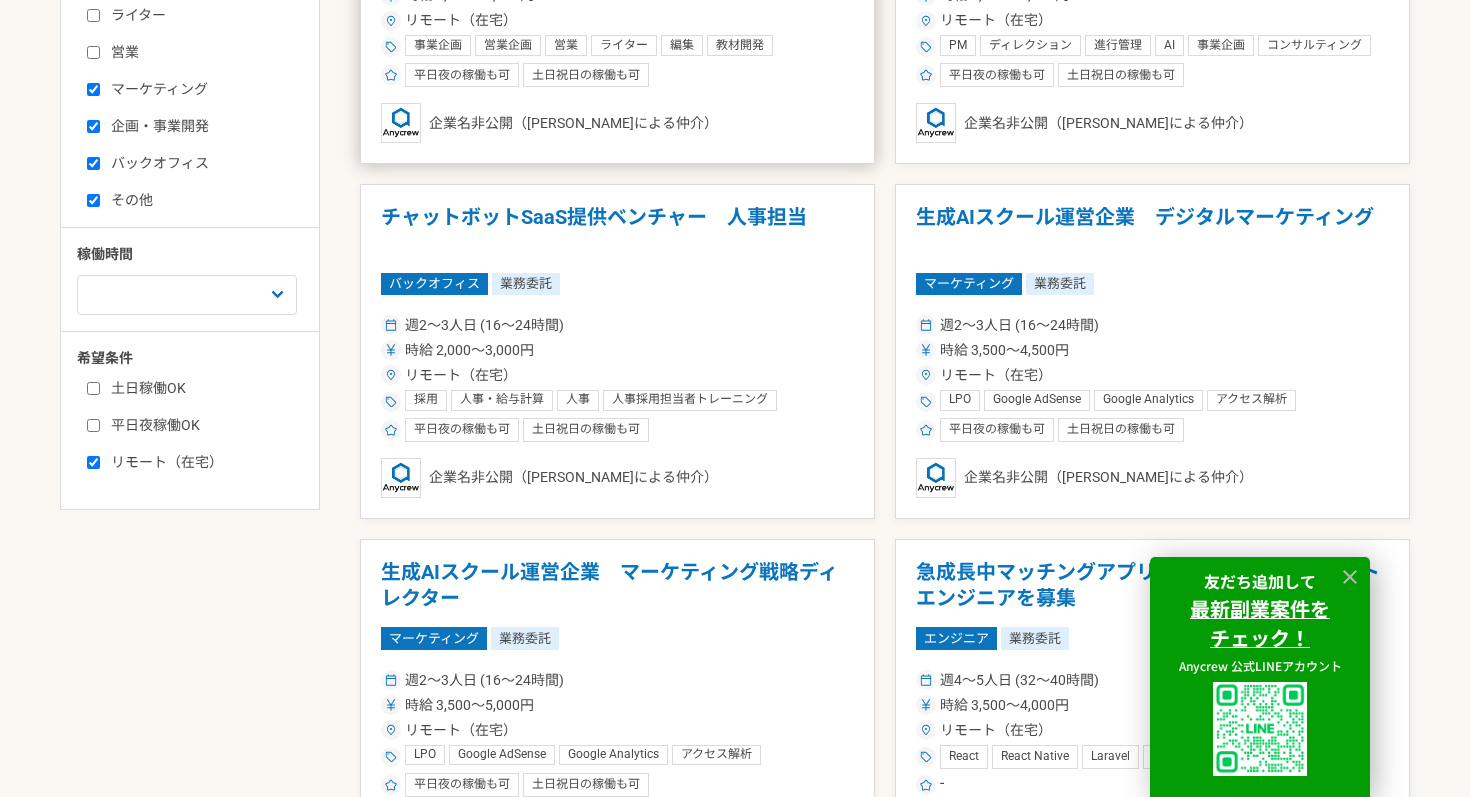 scroll, scrollTop: 990, scrollLeft: 0, axis: vertical 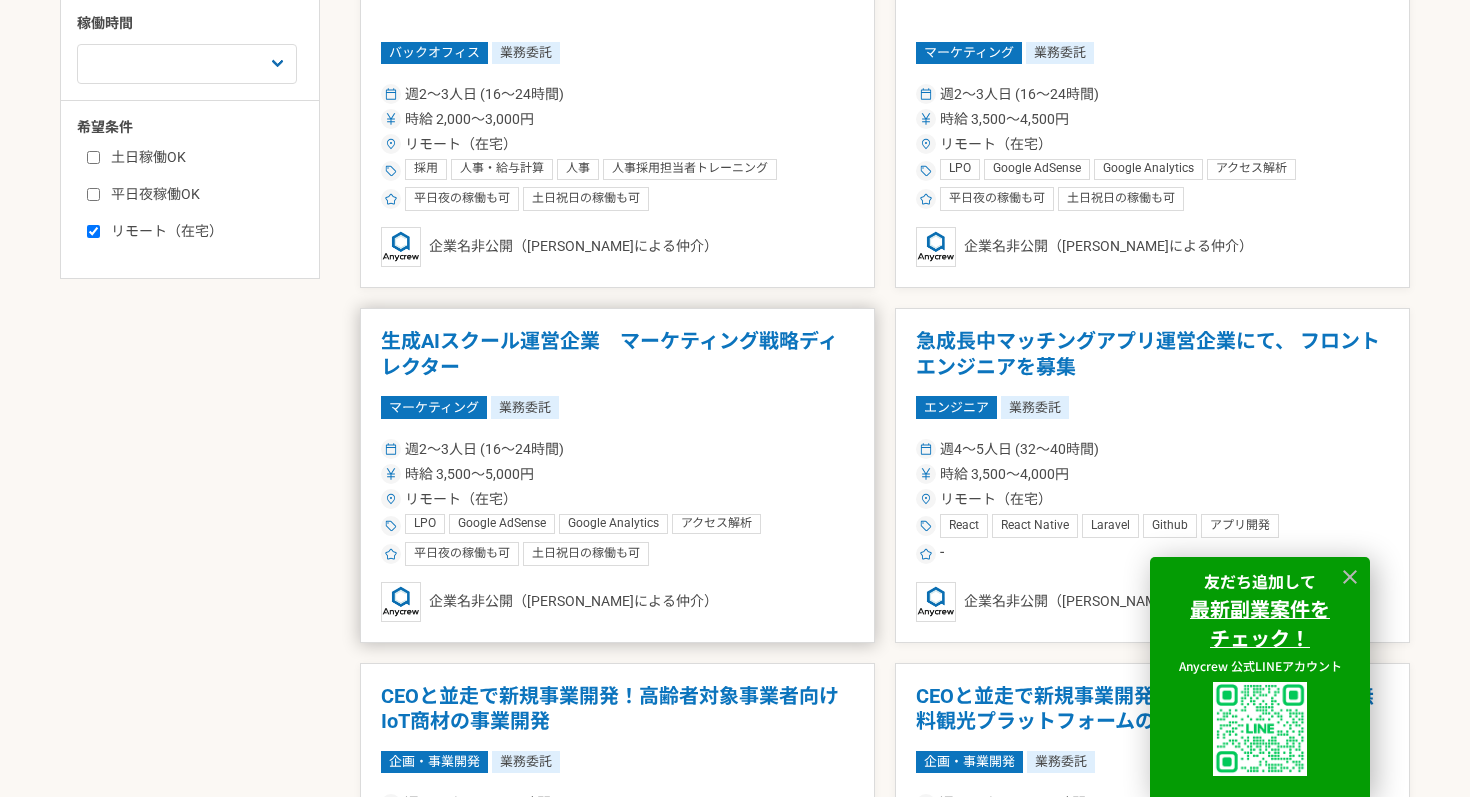 click on "週2〜3人日 (16〜24時間)" at bounding box center [617, 449] 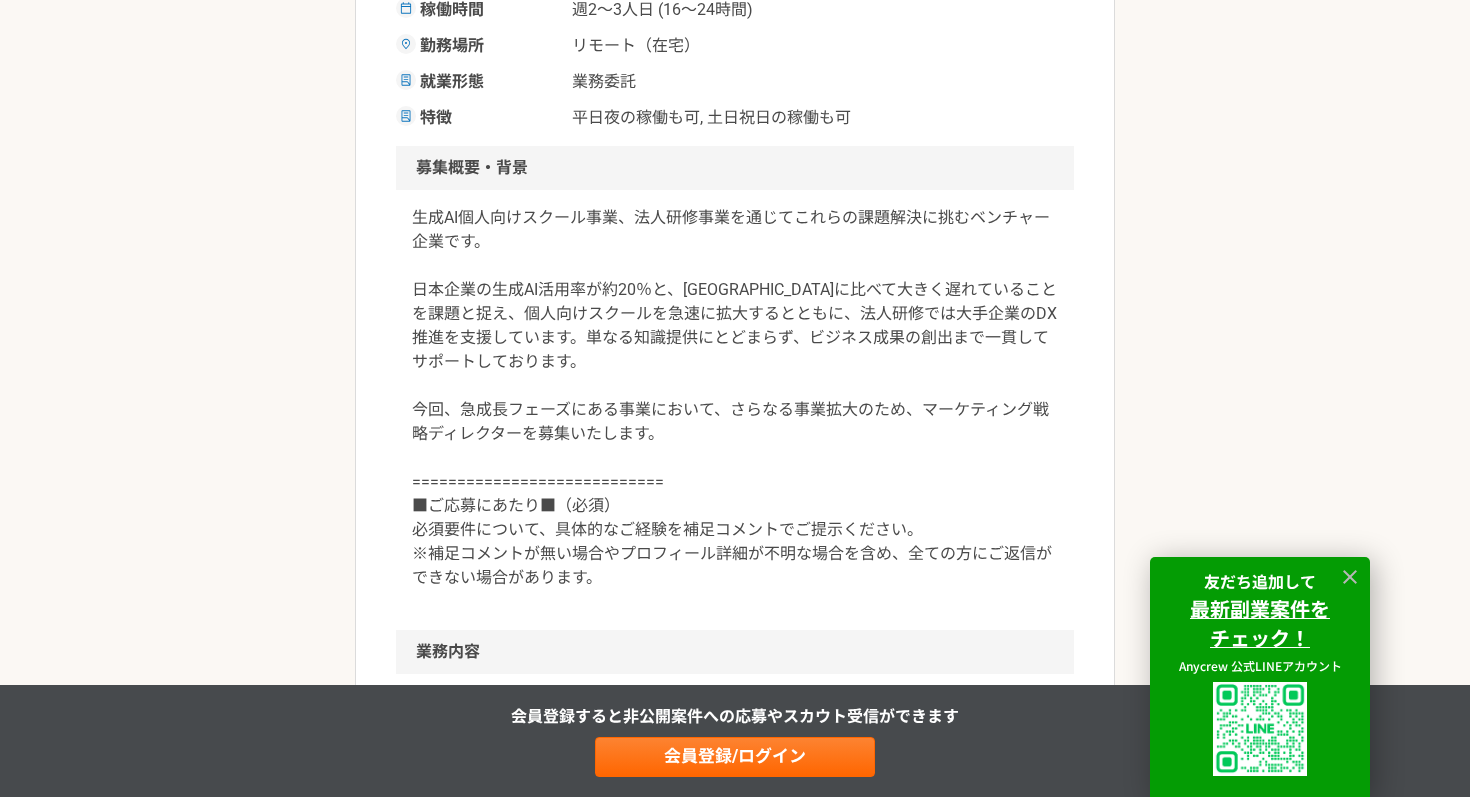 scroll, scrollTop: 486, scrollLeft: 0, axis: vertical 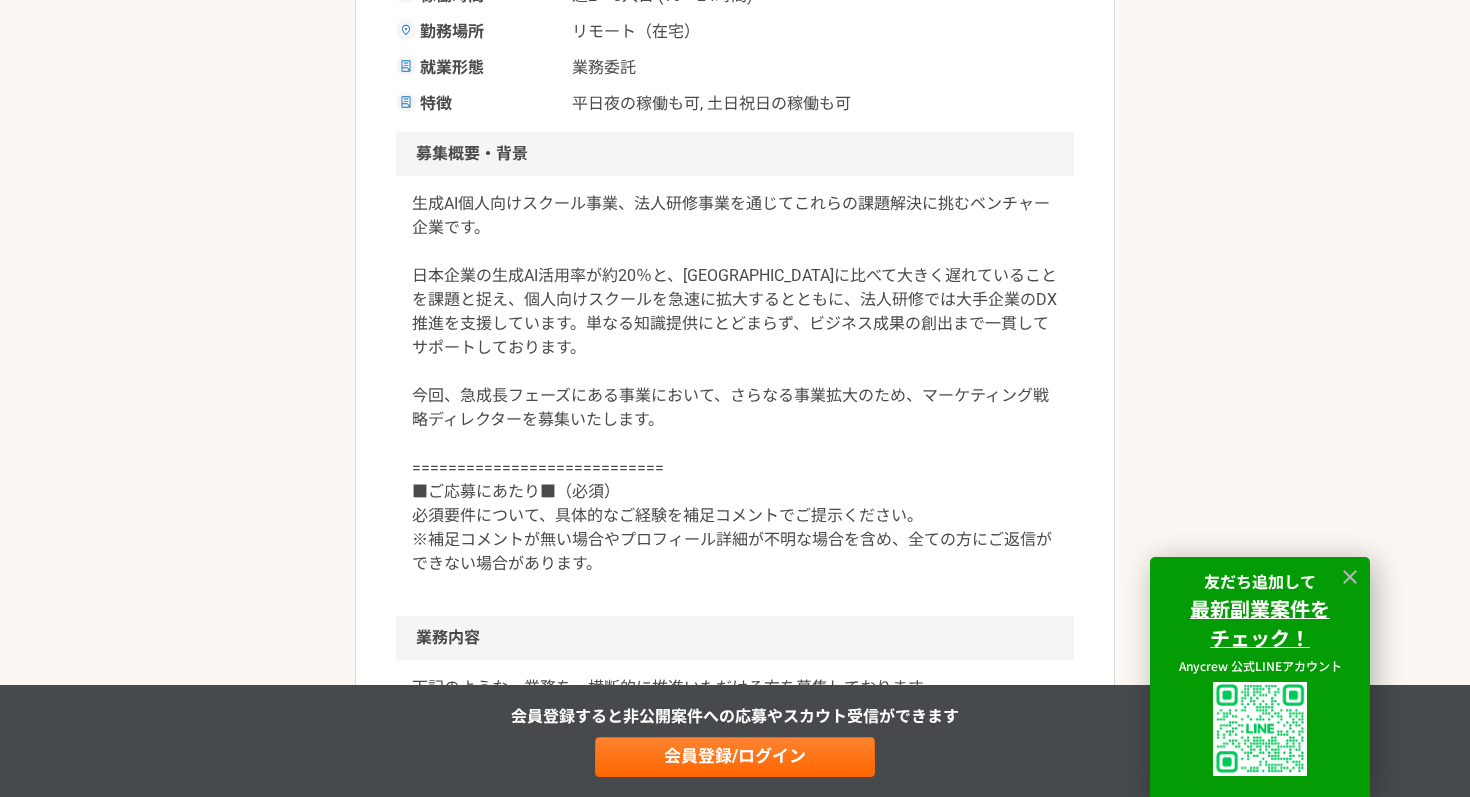 click on "生成AI個人向けスクール事業、法人研修事業を通じてこれらの課題解決に挑むベンチャー企業です。
日本企業の生成AI活用率が約20％と、欧米に比べて大きく遅れていることを課題と捉え、個人向けスクールを急速に拡大するとともに、法人研修では大手企業のDX推進を支援しています。単なる知識提供にとどまらず、ビジネス成果の創出まで一貫してサポートしております。
今回、急成長フェーズにある事業において、さらなる事業拡大のため、マーケティング戦略ディレクターを募集いたします。
============================
■ご応募にあたり■（必須）
必須要件について、具体的なご経験を補足コメントでご提示ください。
※補足コメントが無い場合やプロフィール詳細が不明な場合を含め、全ての方にご返信ができない場合があります。" at bounding box center [735, 384] 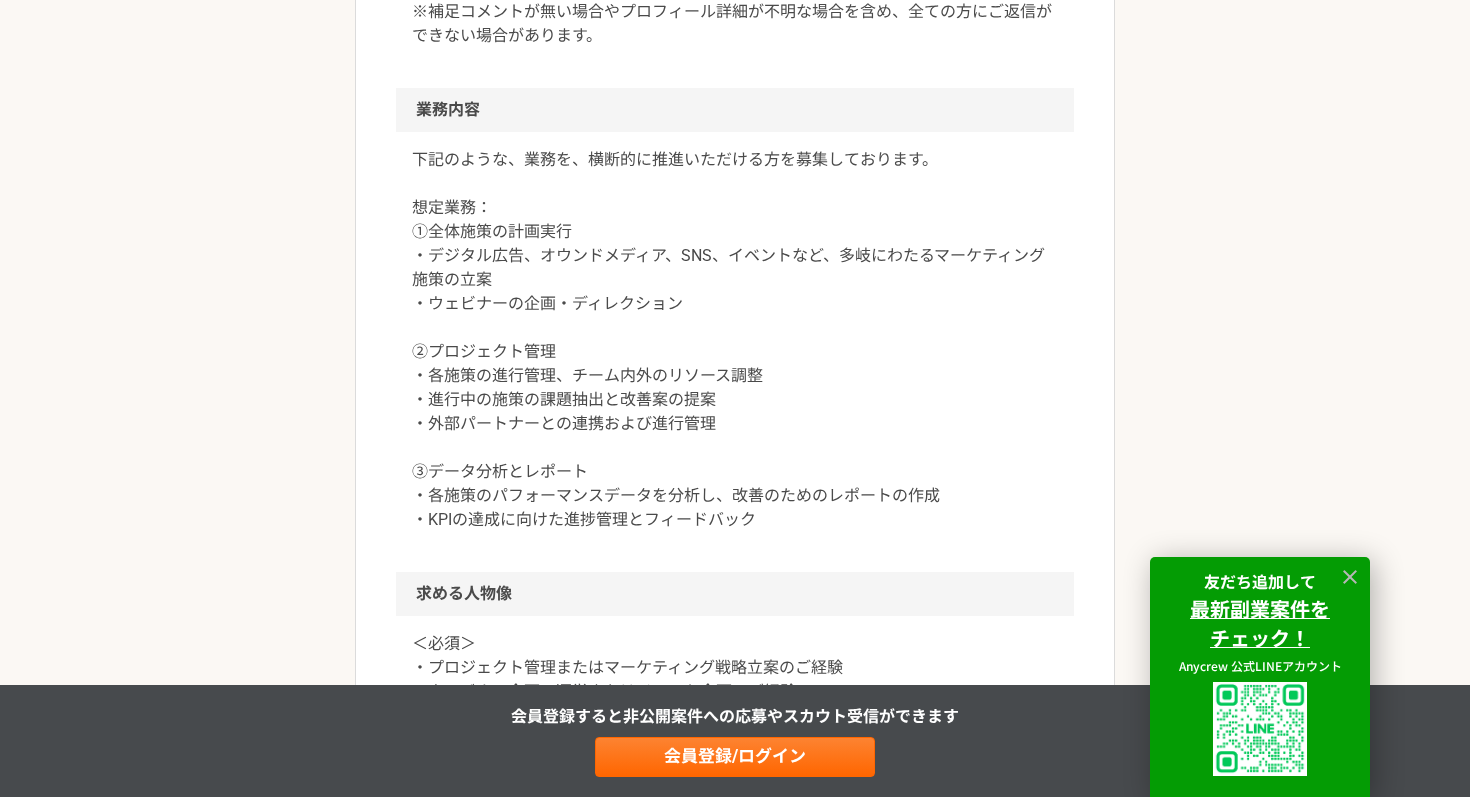 scroll, scrollTop: 1071, scrollLeft: 0, axis: vertical 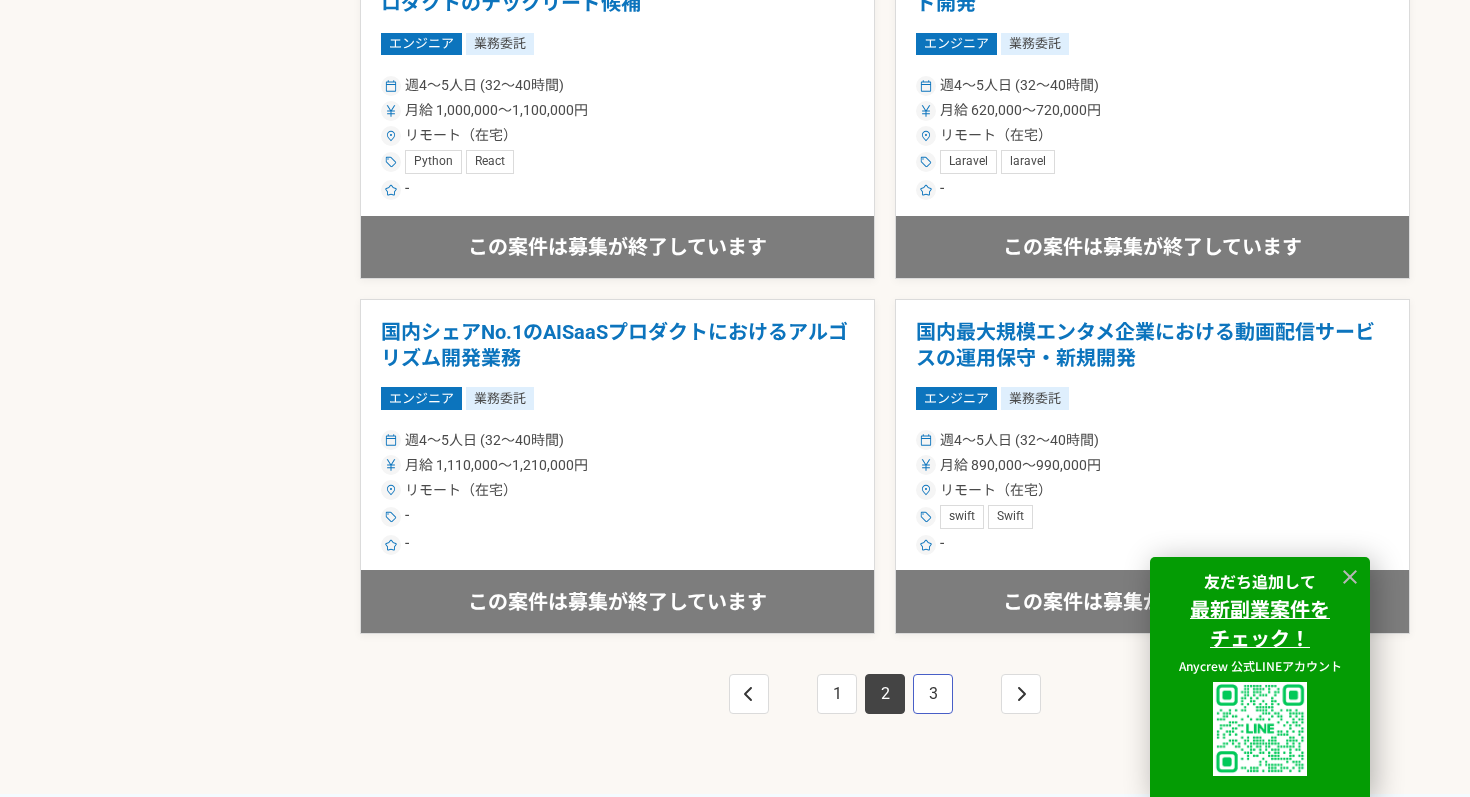 click on "3" at bounding box center (933, 694) 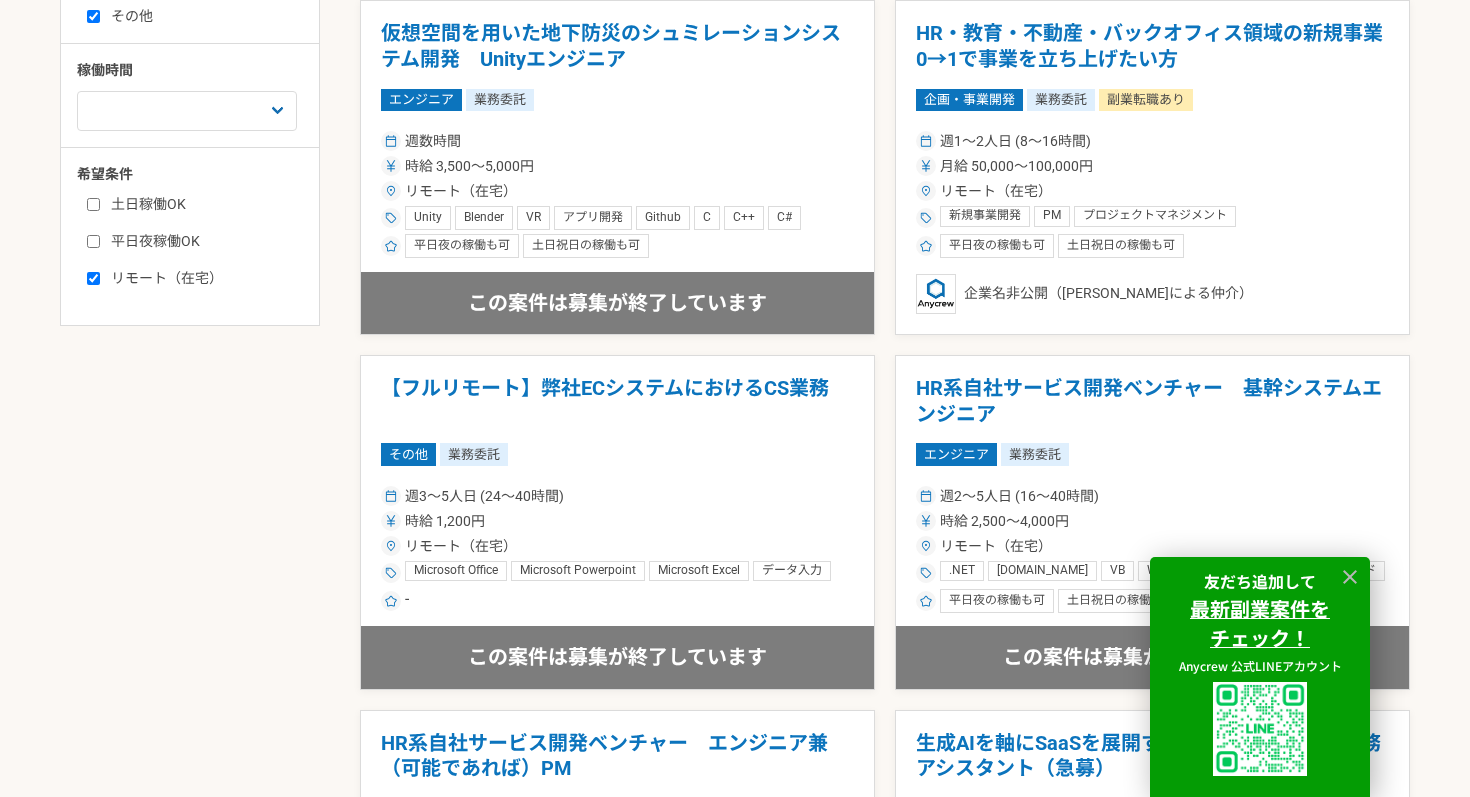 scroll, scrollTop: 988, scrollLeft: 0, axis: vertical 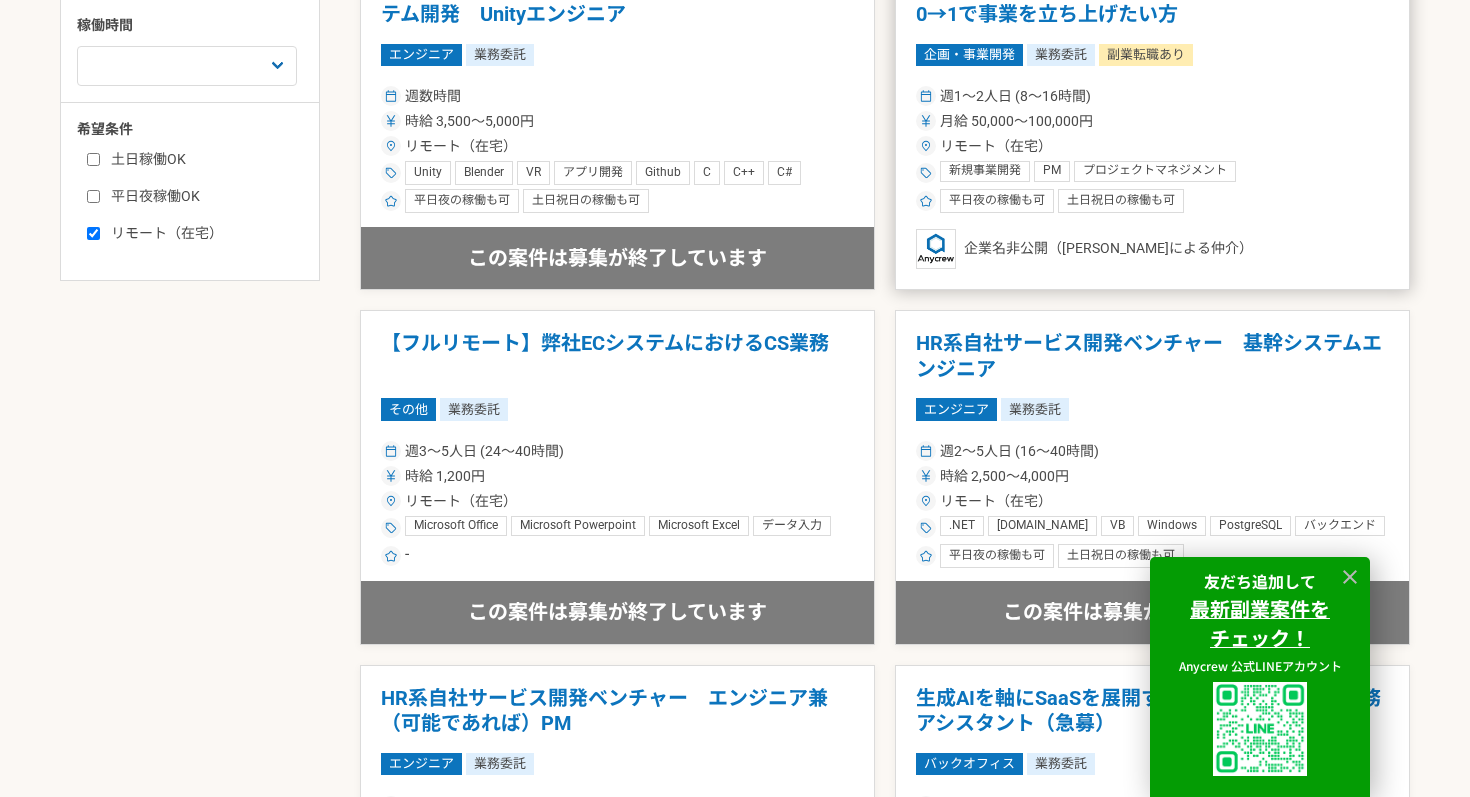 click on "週1〜2人日 (8〜16時間)" at bounding box center (1152, 96) 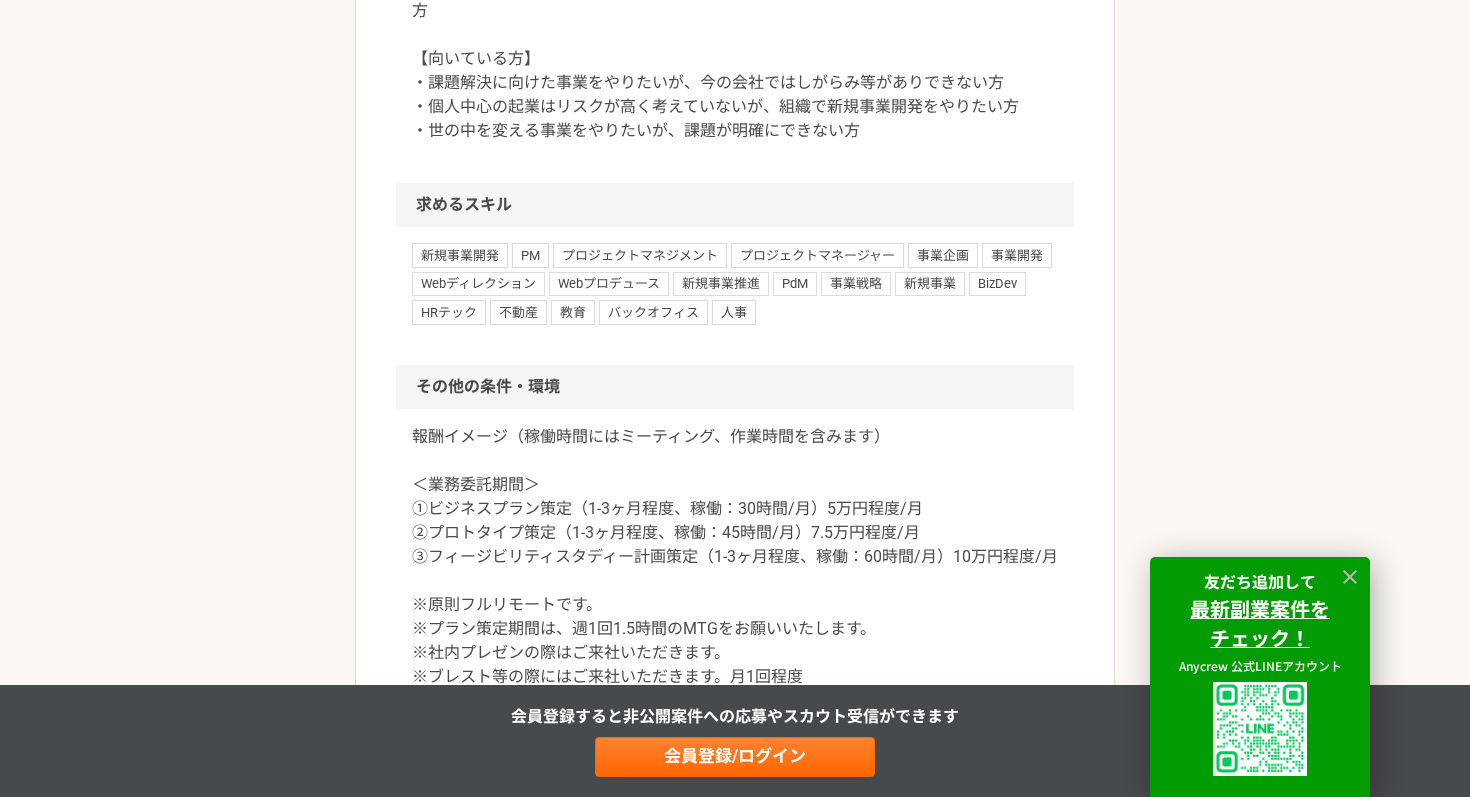 scroll, scrollTop: 2310, scrollLeft: 0, axis: vertical 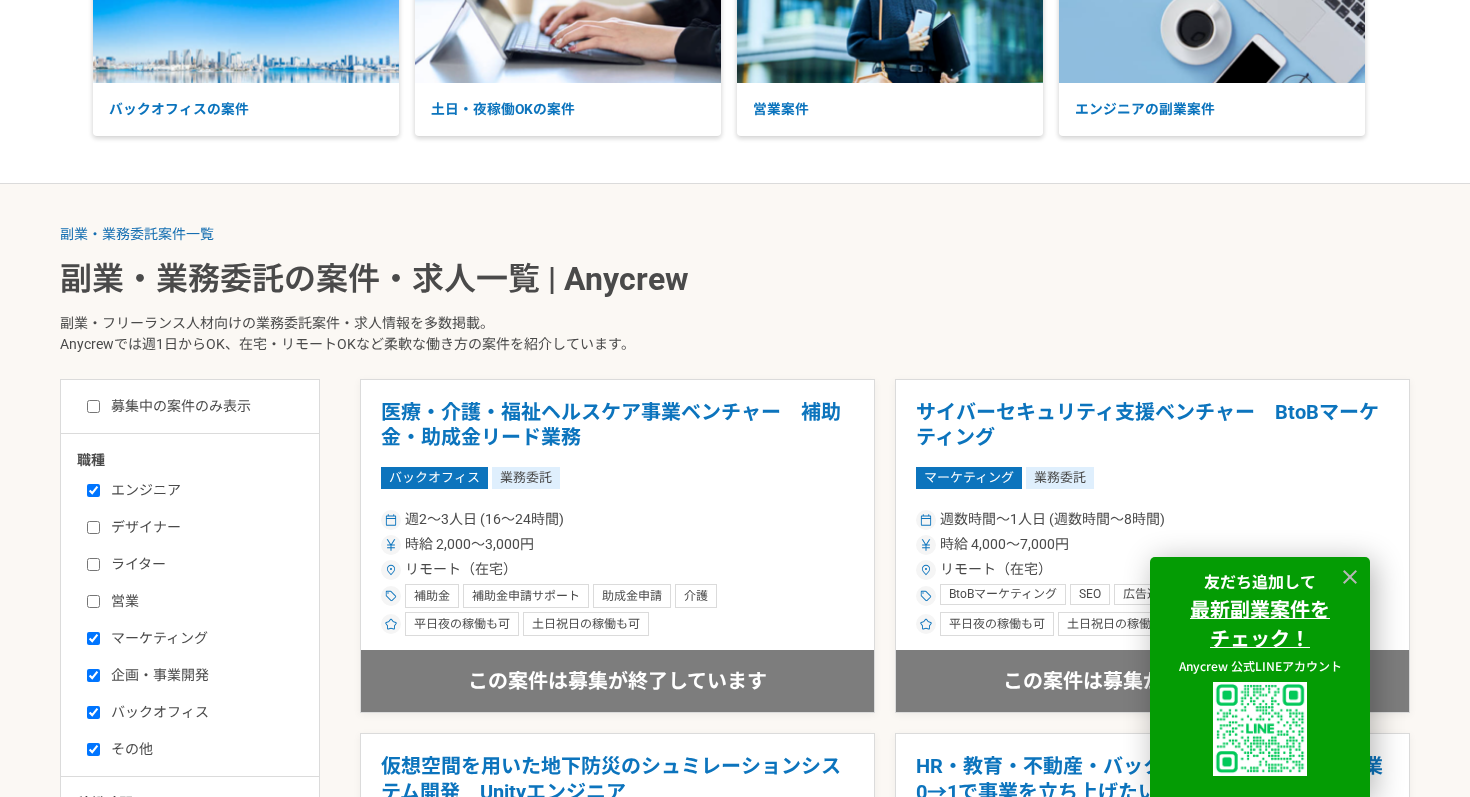 click on "募集中の案件のみ表示" at bounding box center [93, 406] 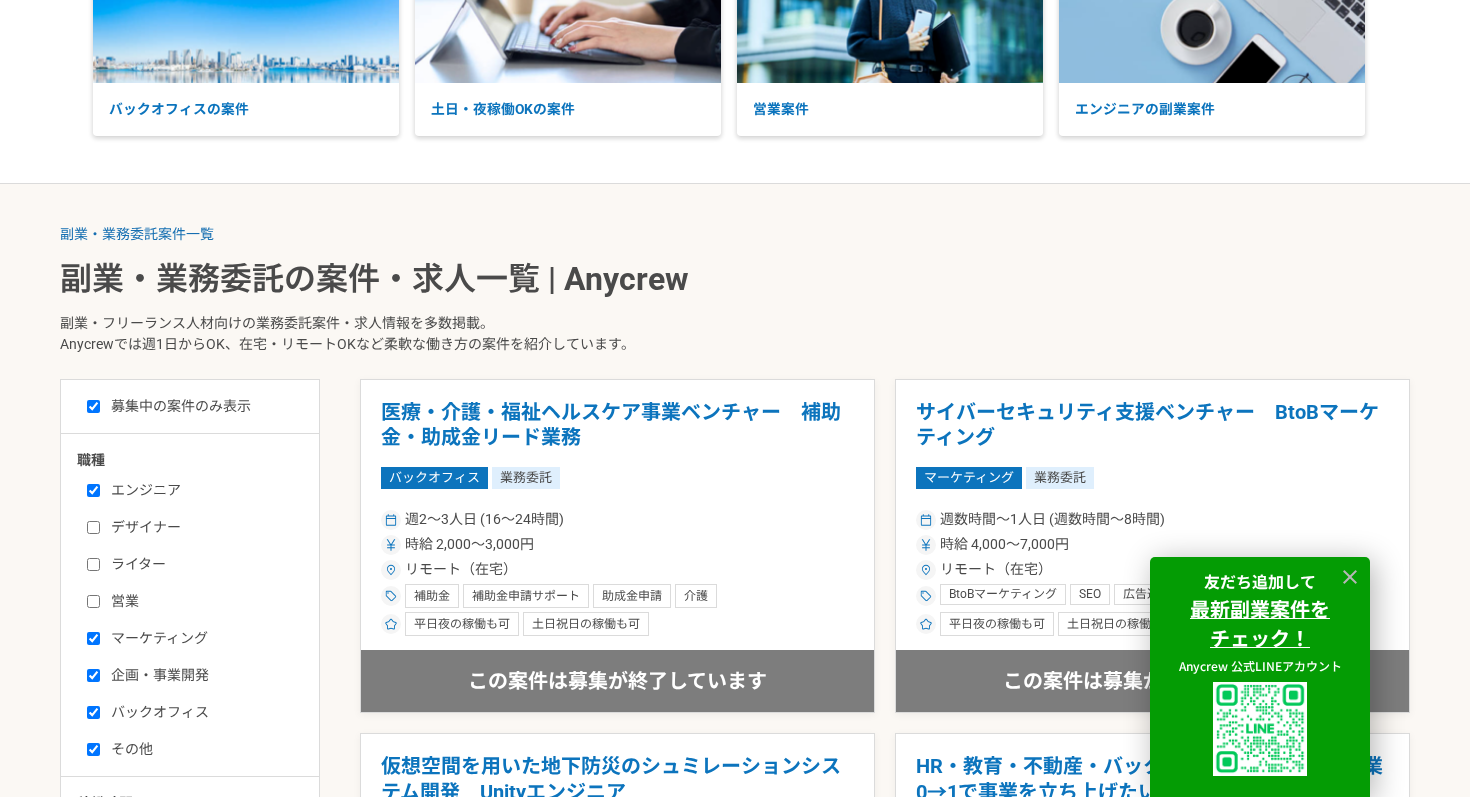 checkbox on "true" 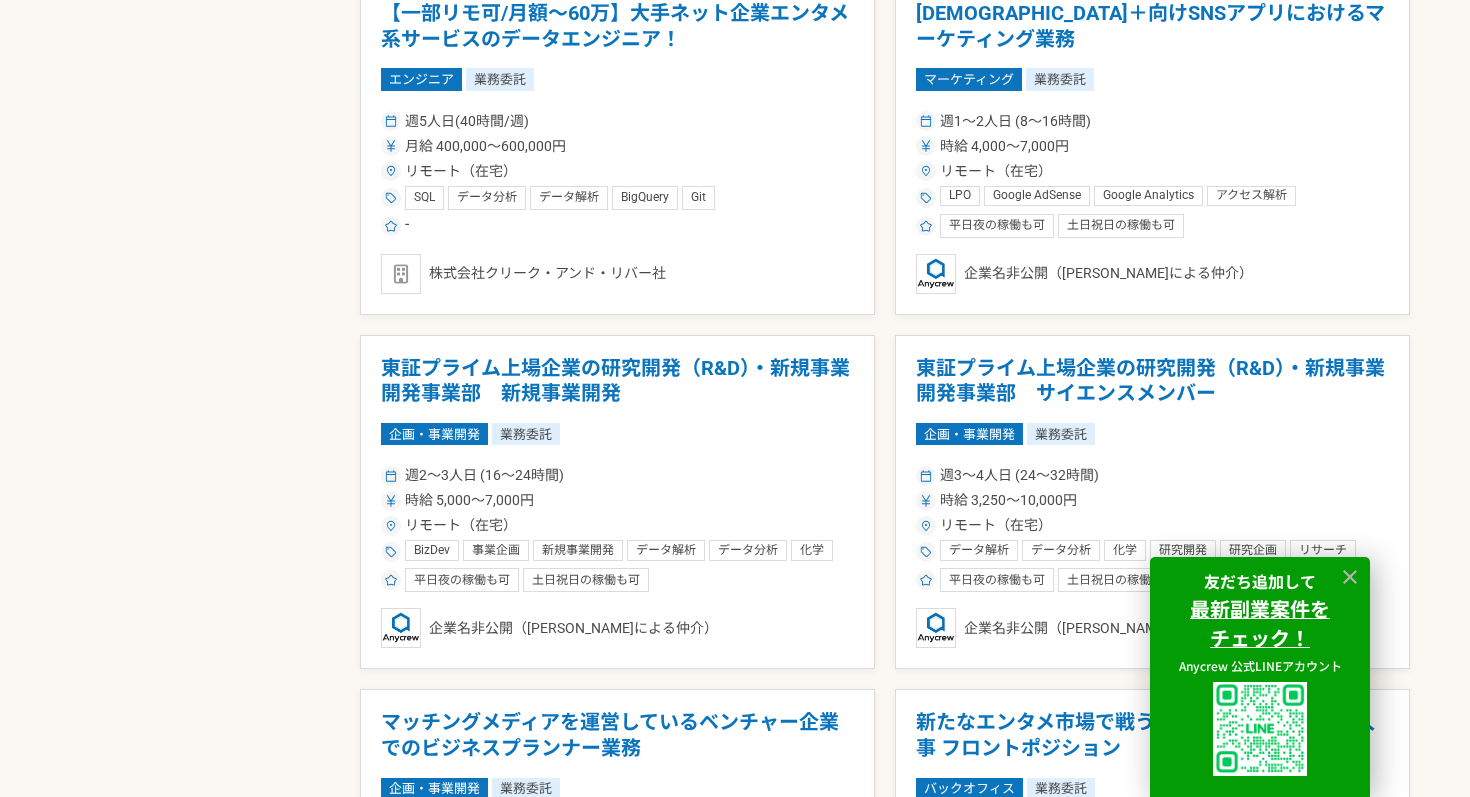scroll, scrollTop: 0, scrollLeft: 0, axis: both 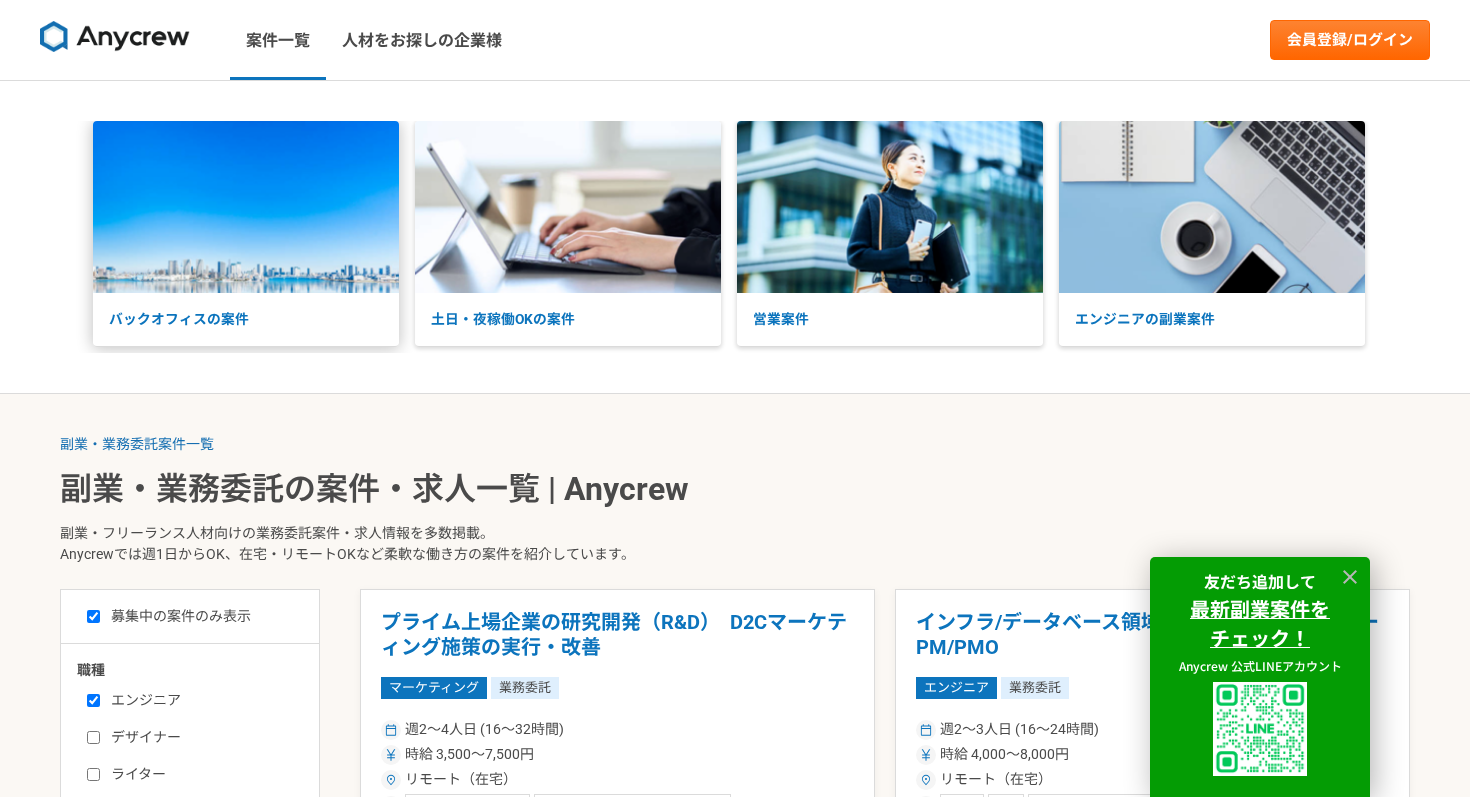 click at bounding box center (246, 207) 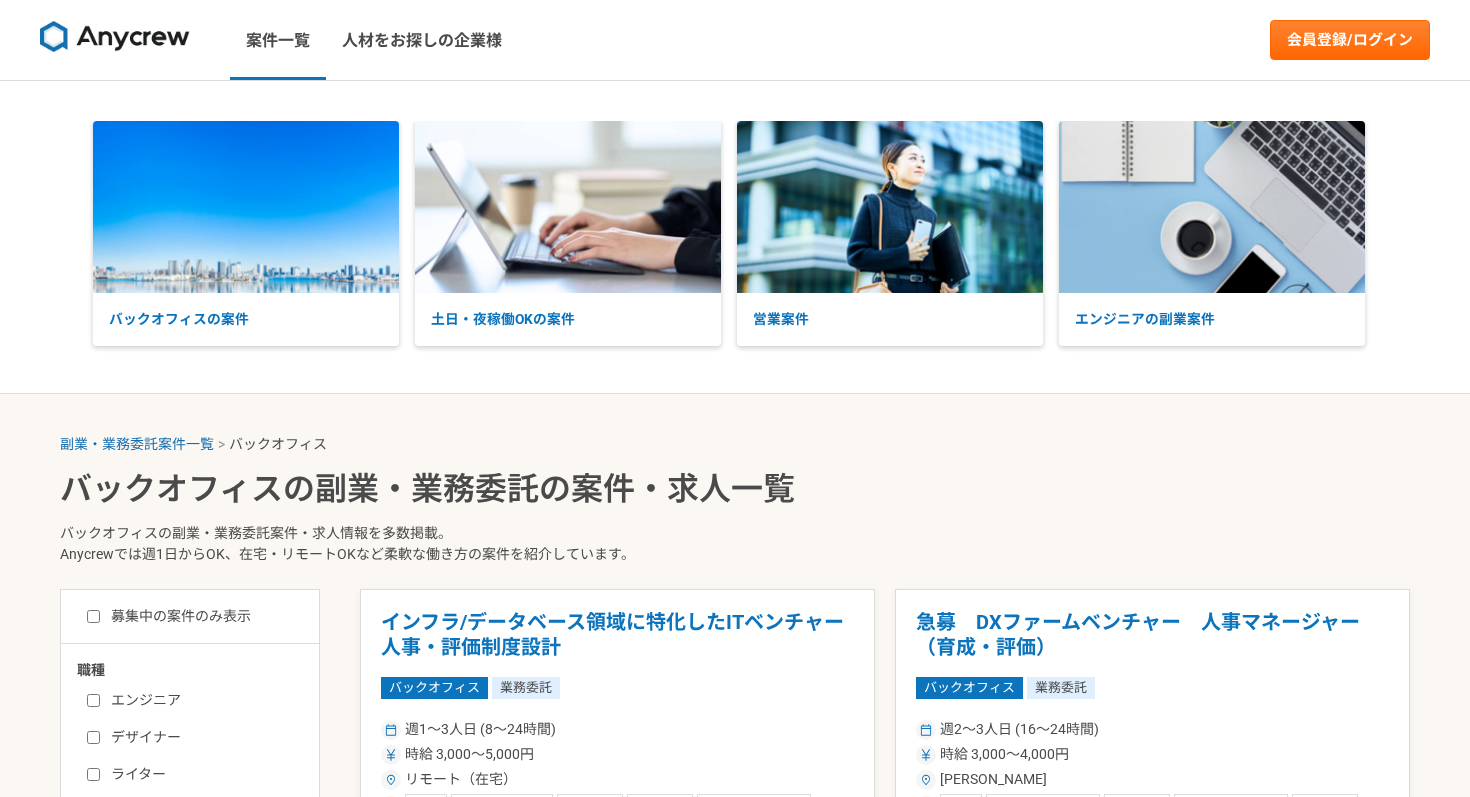 scroll, scrollTop: 0, scrollLeft: 0, axis: both 